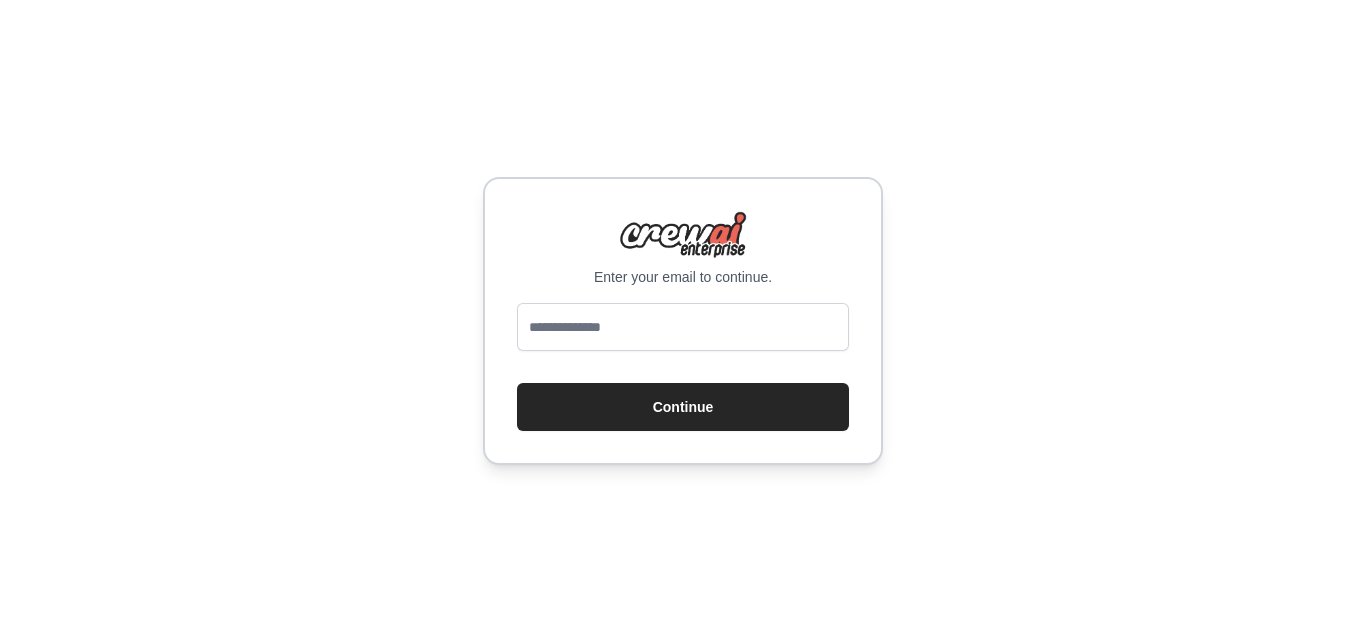 scroll, scrollTop: 0, scrollLeft: 0, axis: both 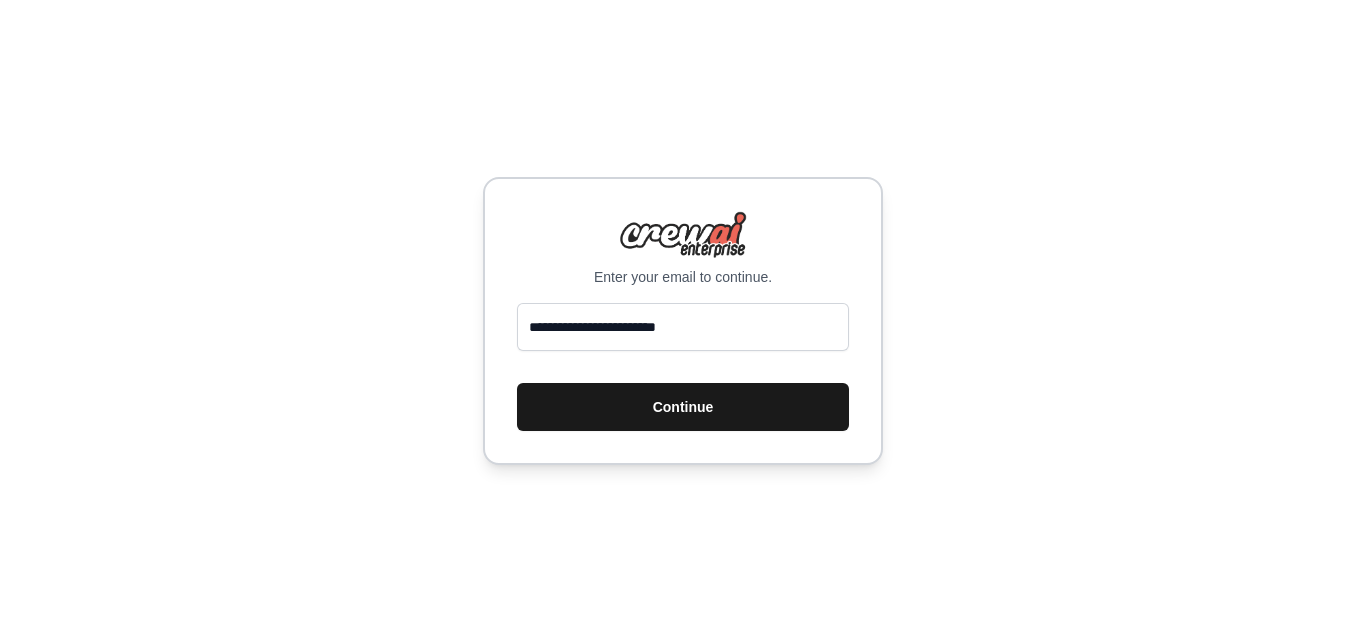 click on "Continue" at bounding box center [683, 407] 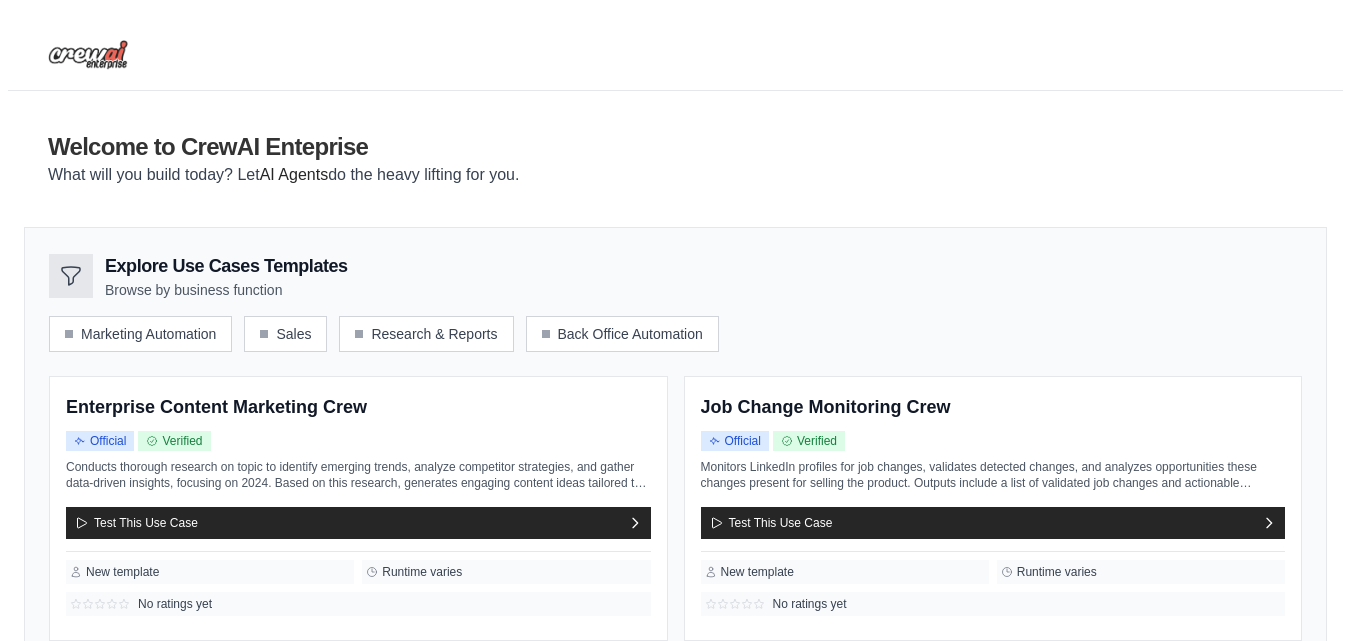 scroll, scrollTop: 0, scrollLeft: 0, axis: both 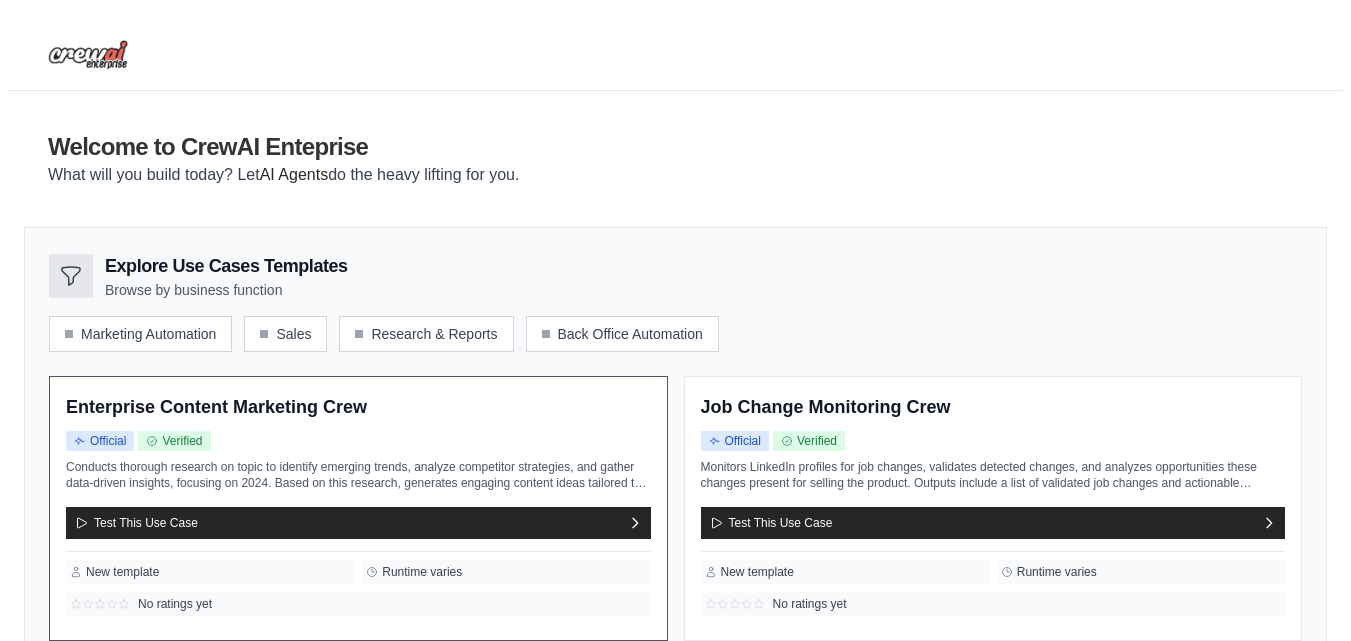 click on "Enterprise Content Marketing Crew
Official
Verified
Test This Use Case" at bounding box center (358, 508) 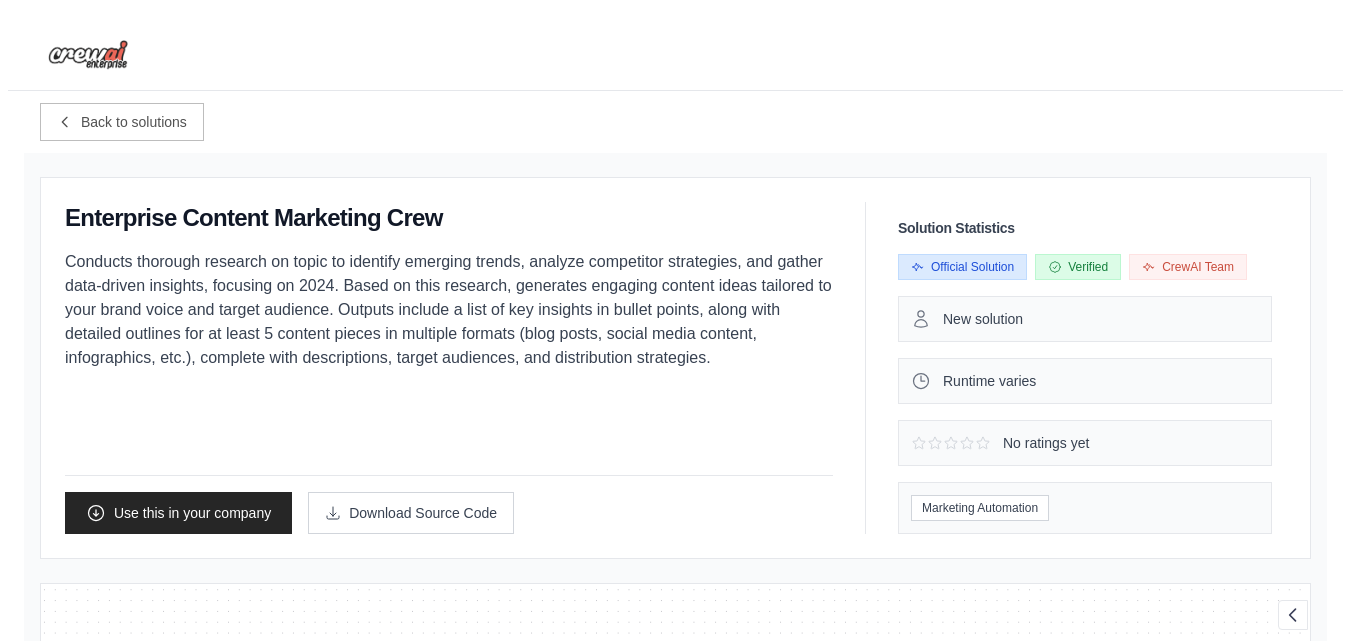 scroll, scrollTop: 27, scrollLeft: 0, axis: vertical 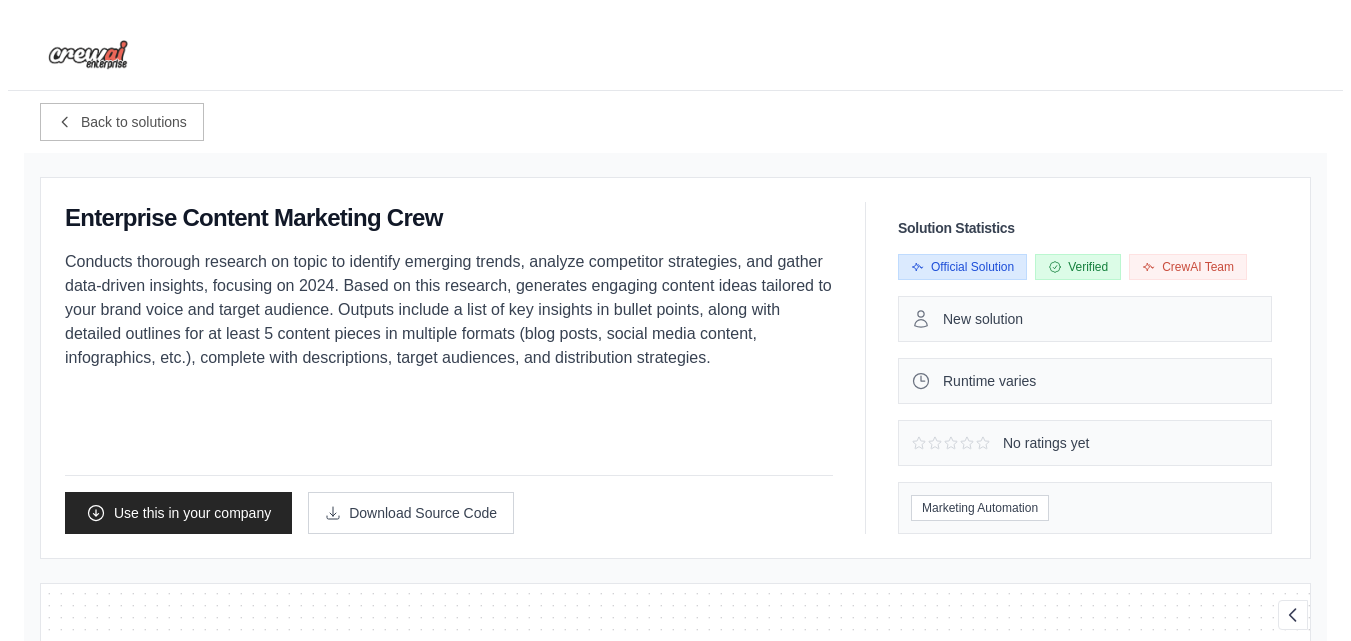 click on "CrewAI Team" at bounding box center [1188, 267] 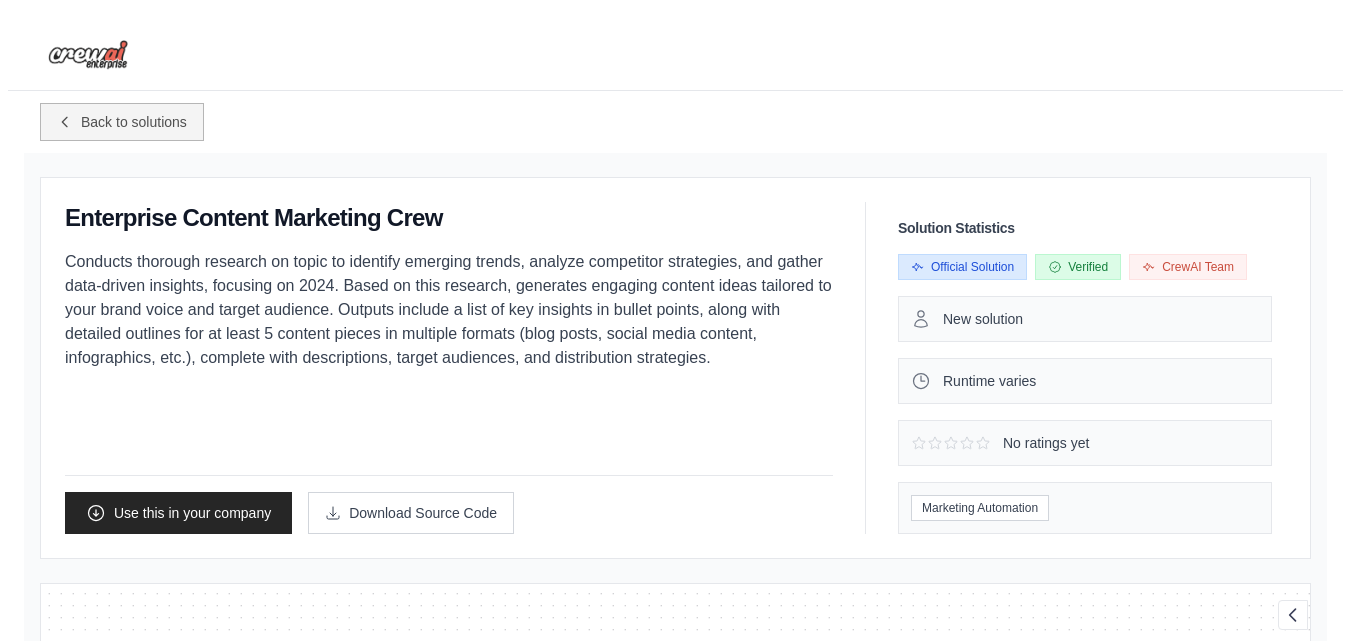 click on "Back to solutions" at bounding box center [134, 122] 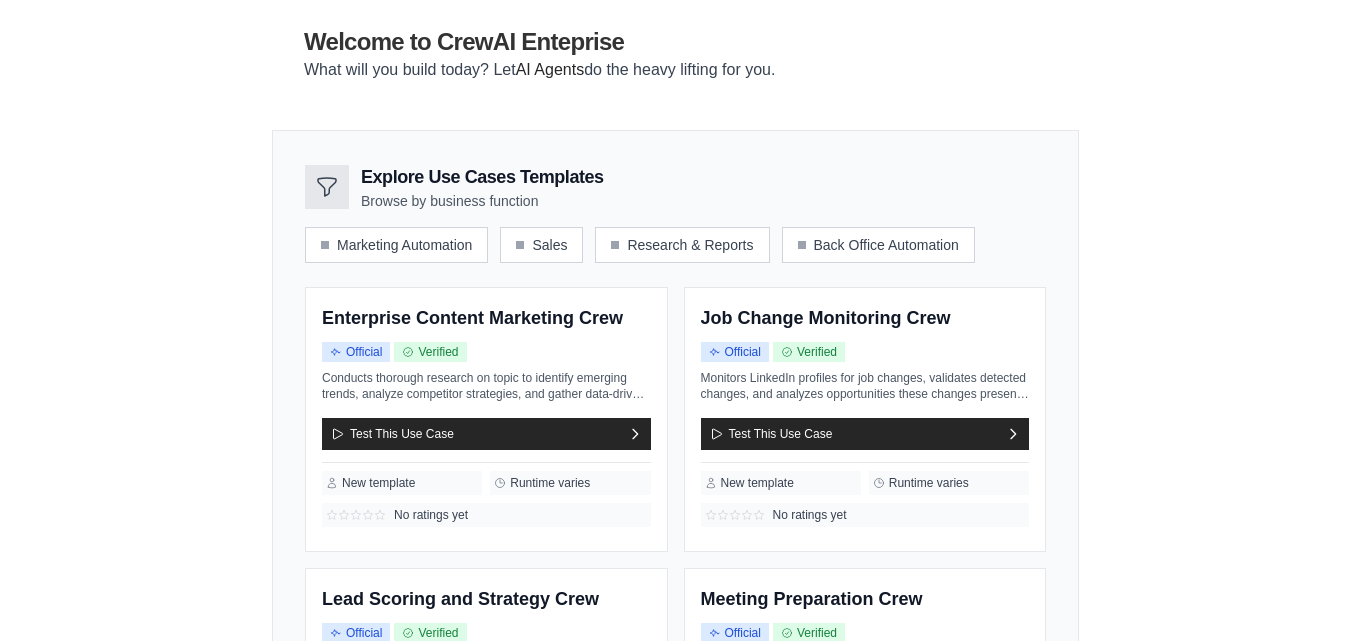 scroll, scrollTop: 200, scrollLeft: 0, axis: vertical 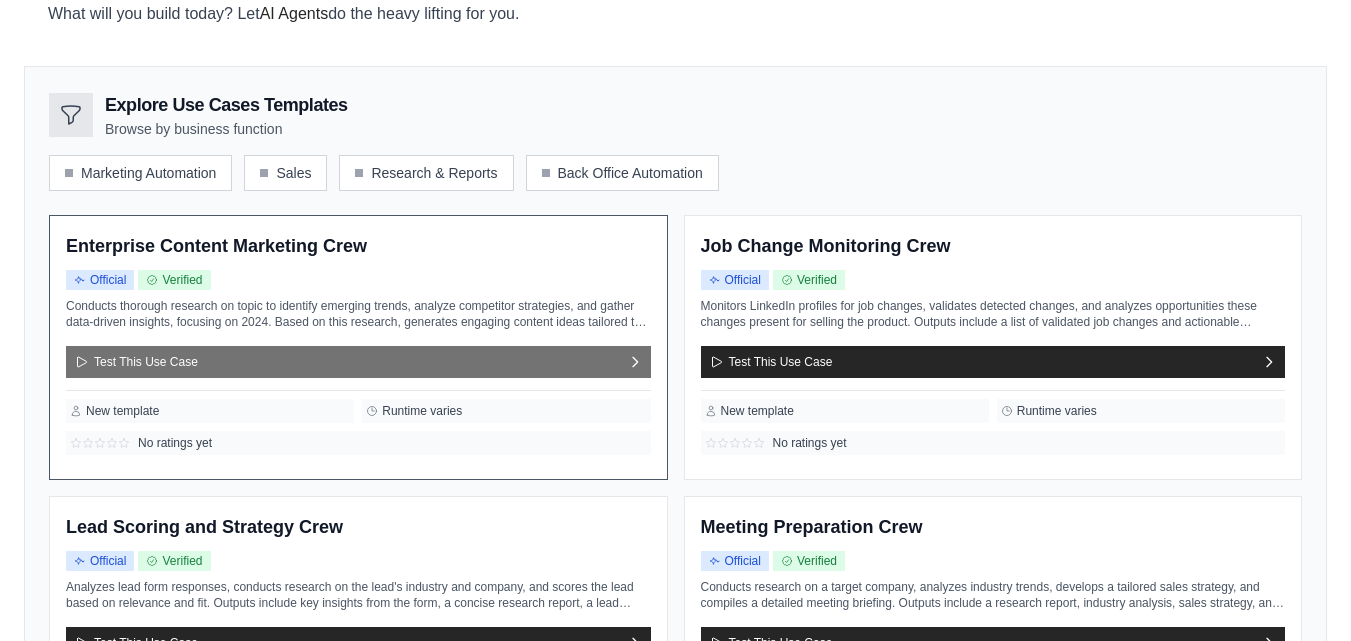 click on "Test This Use Case" at bounding box center [358, 362] 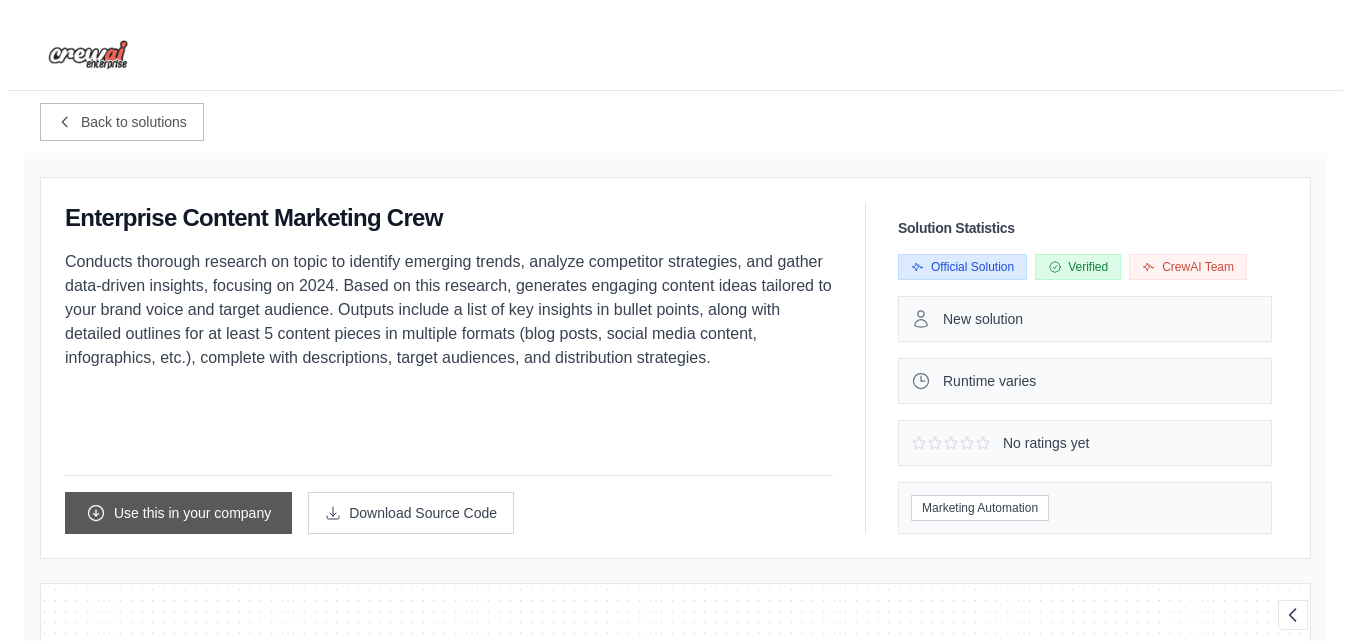 scroll, scrollTop: 27, scrollLeft: 0, axis: vertical 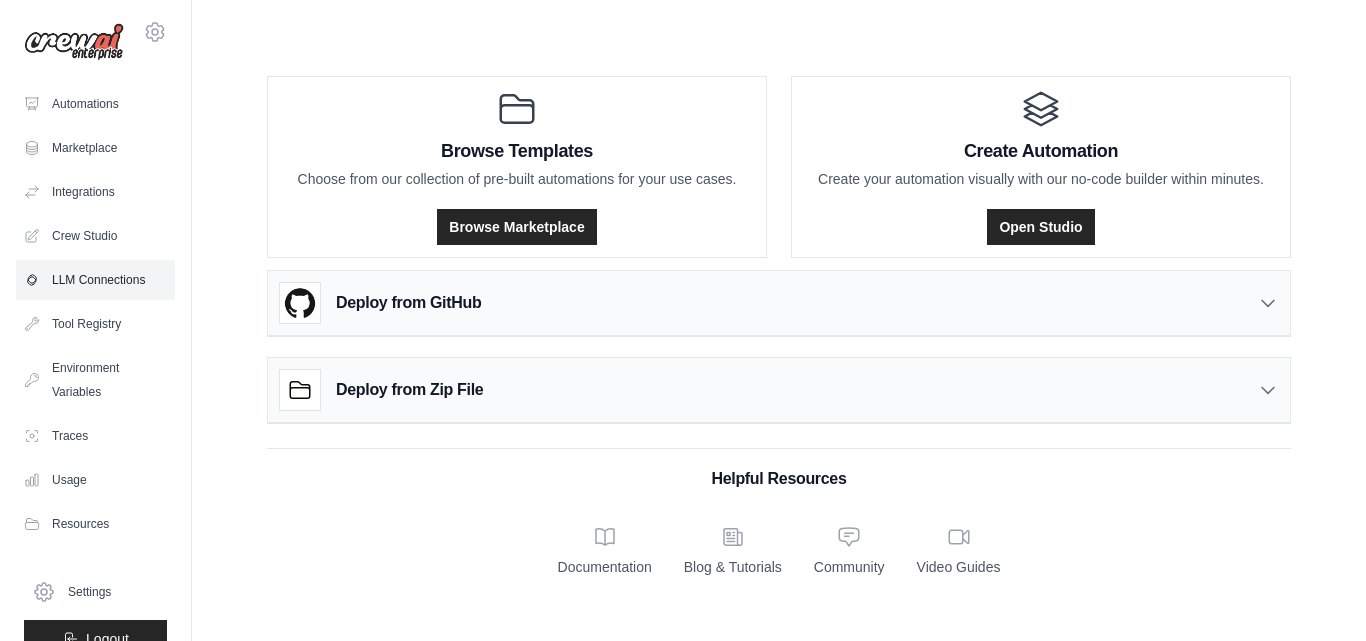 click on "LLM Connections" at bounding box center [95, 280] 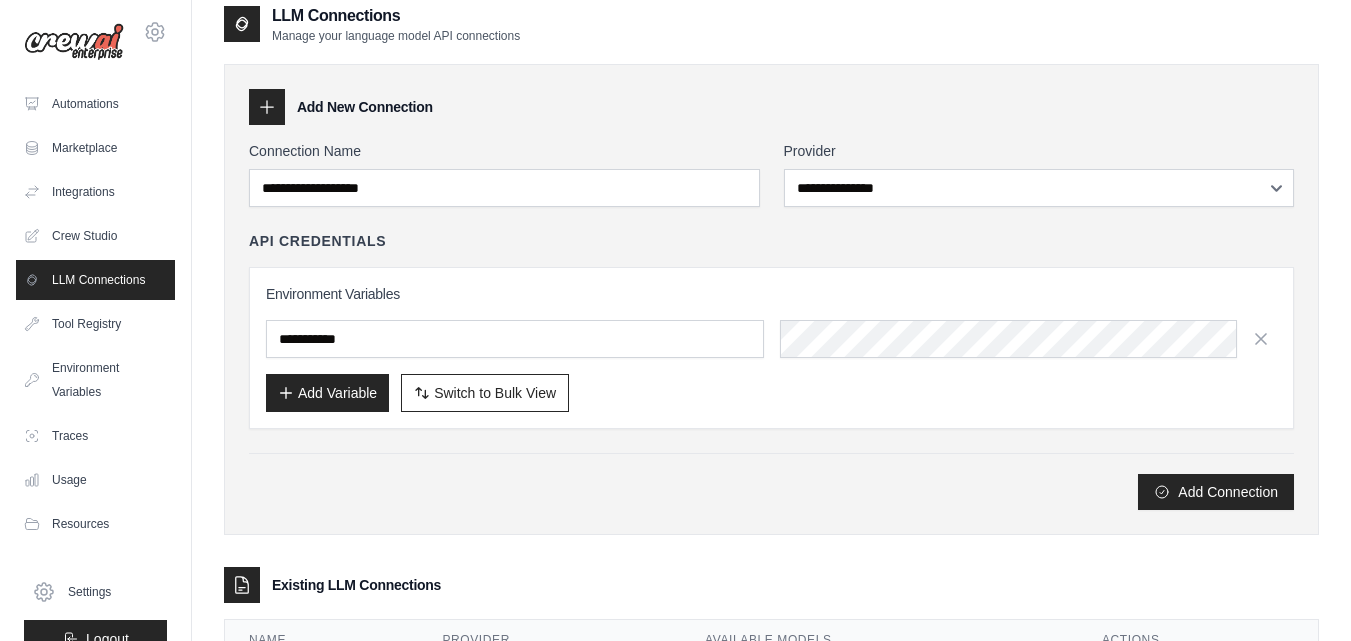 scroll, scrollTop: 0, scrollLeft: 0, axis: both 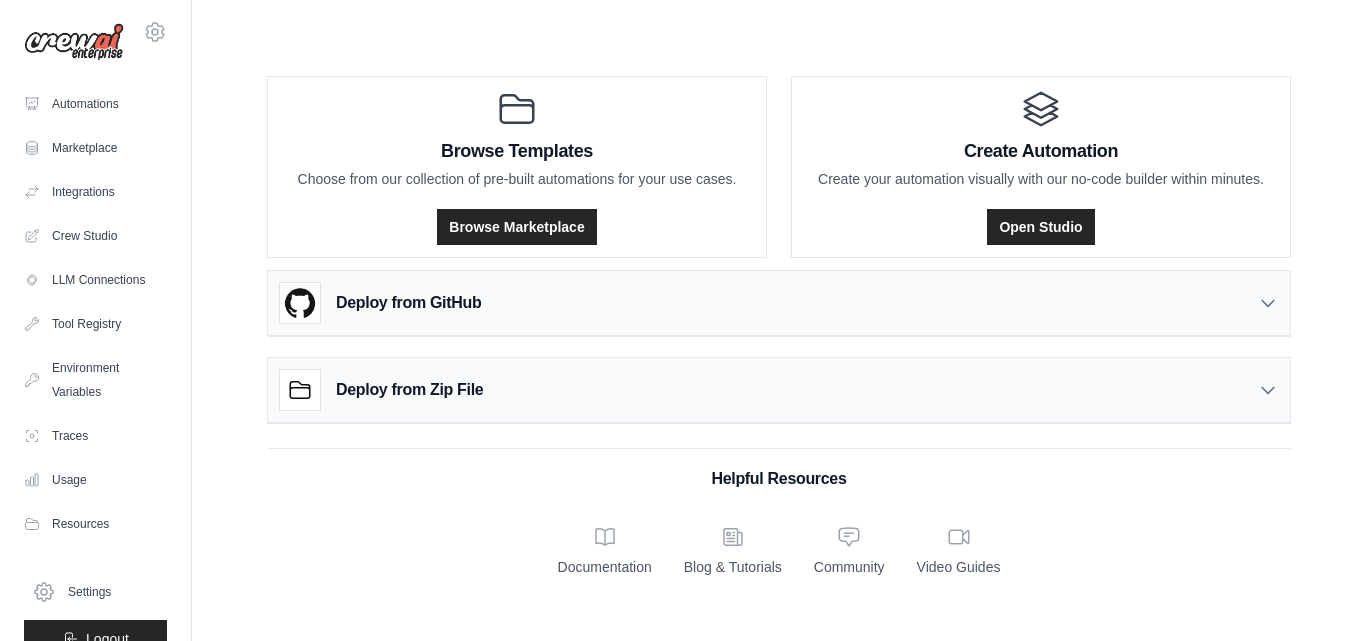 click on "Browse Templates
Choose from our collection of pre-built automations for your use
cases.
Browse Marketplace
Create Automation
Create your automation visually with our no-code builder within
minutes.
Open Studio
Deploy from GitHub" at bounding box center (779, 322) 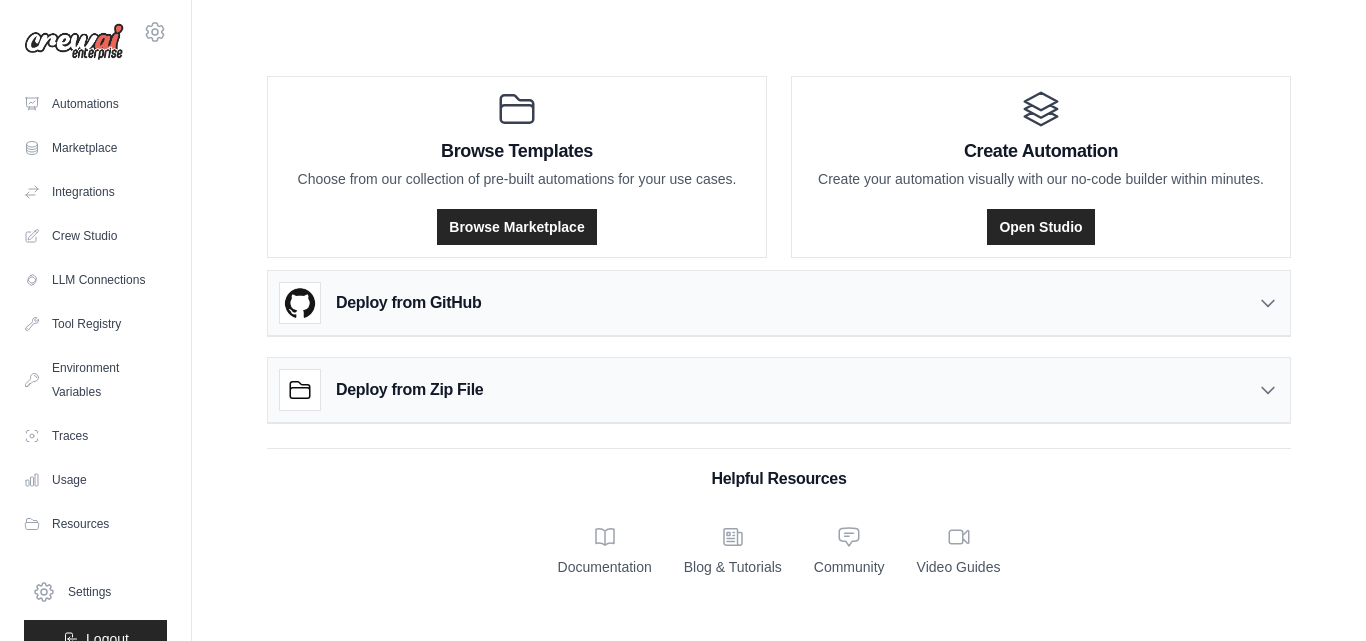 click on "Deploy from GitHub" at bounding box center [779, 303] 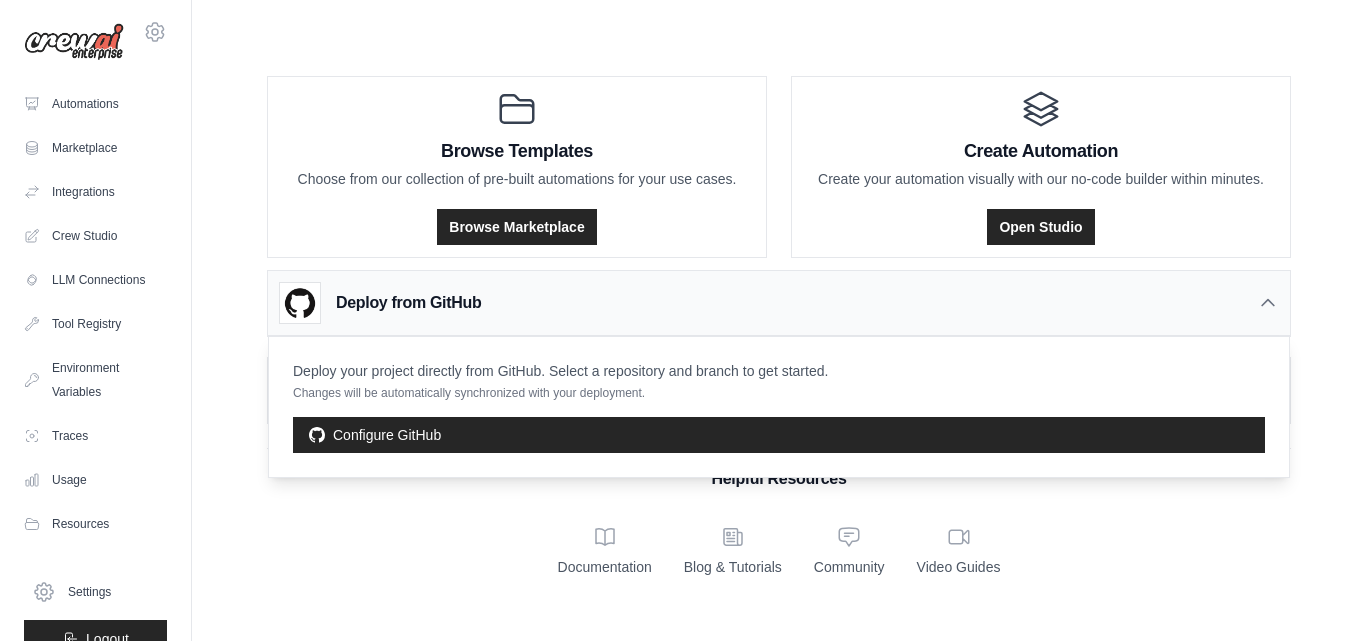 click on "Deploy from GitHub" at bounding box center [779, 303] 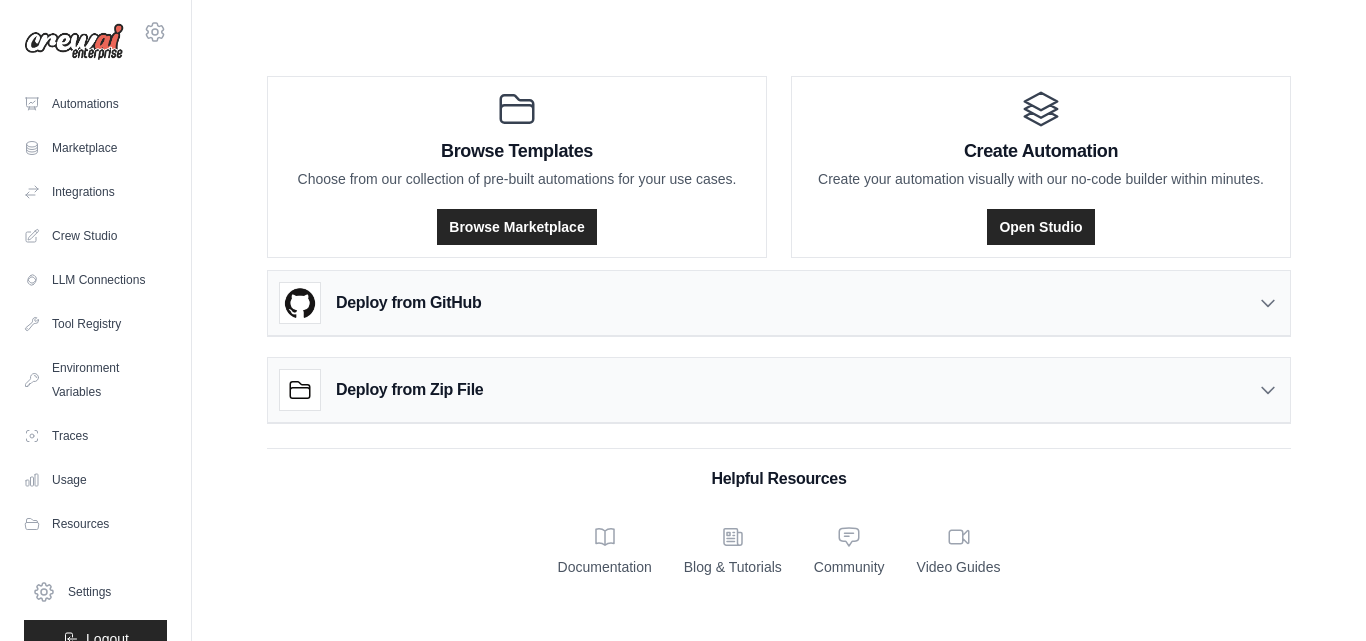 click on "Documentation
Blog & Tutorials
Community
Video Guides" at bounding box center (779, 551) 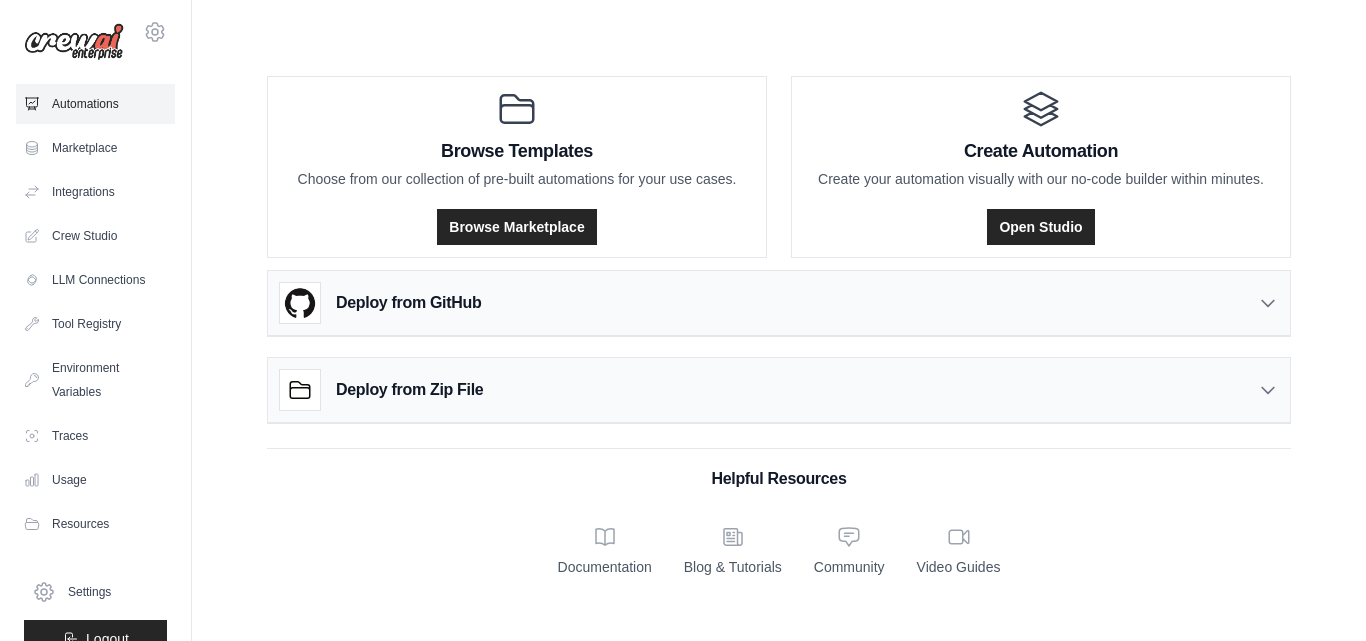 click on "Automations" at bounding box center (95, 104) 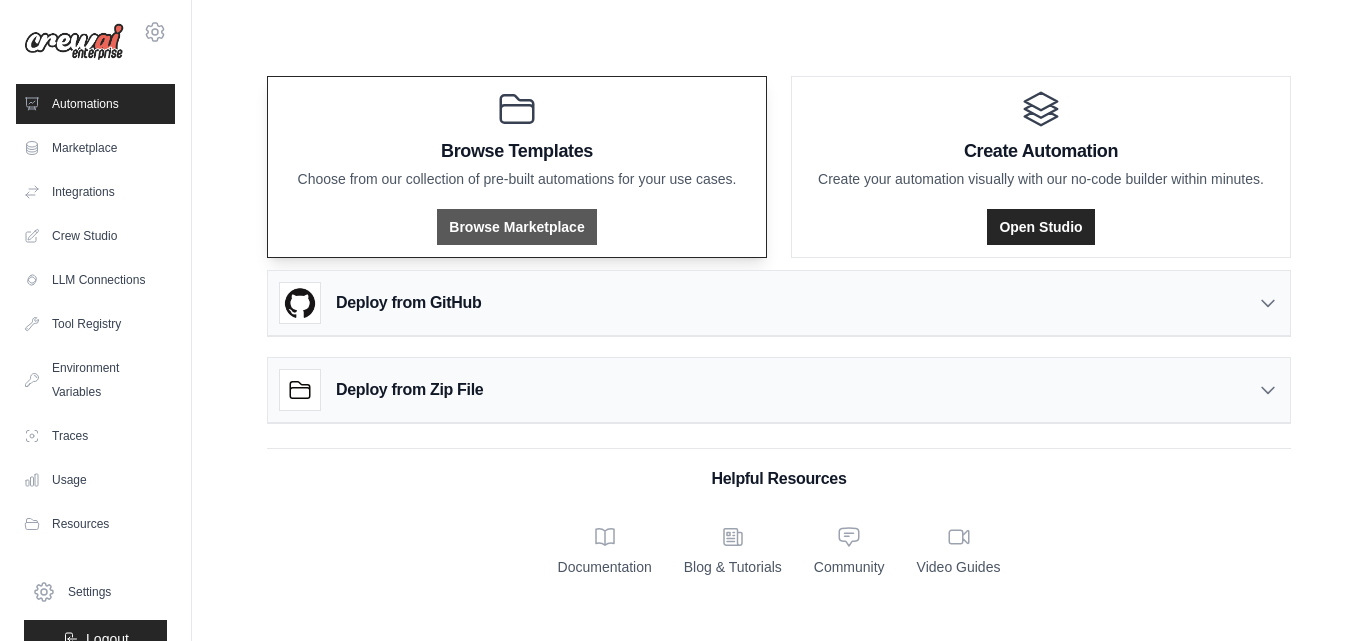 click on "Browse Marketplace" at bounding box center (516, 227) 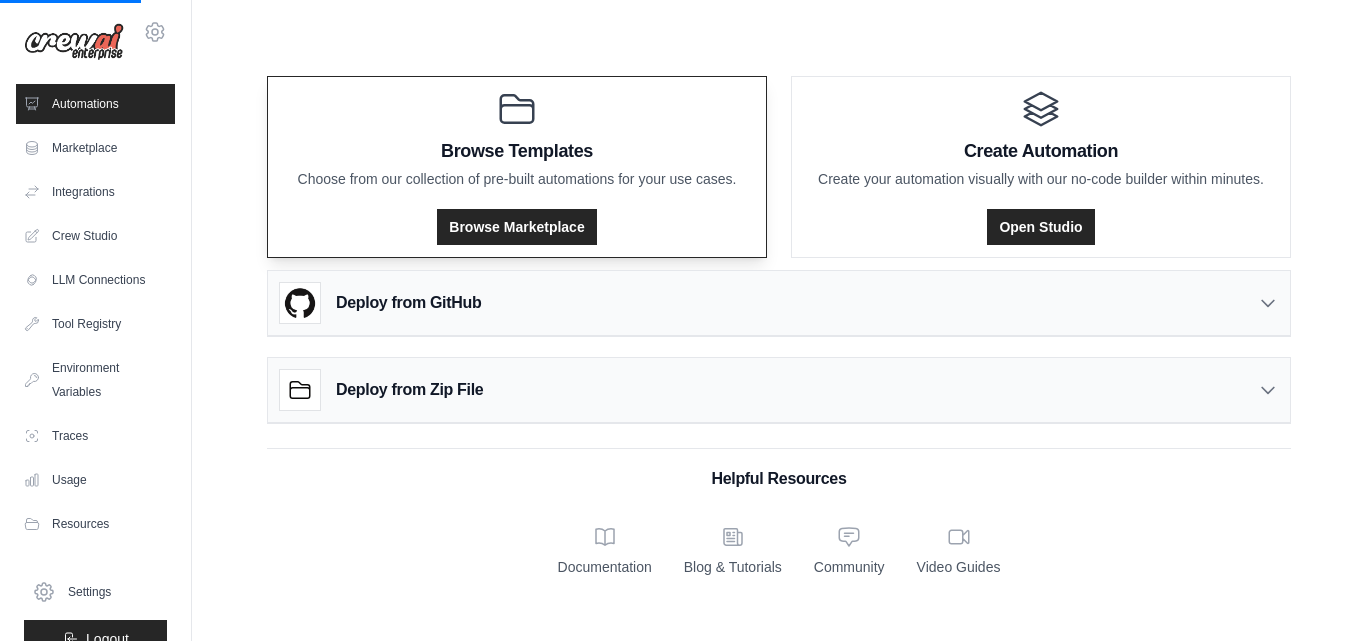 click on "Browse Templates
Choose from our collection of pre-built automations for your use
cases.
Browse Marketplace" at bounding box center (517, 167) 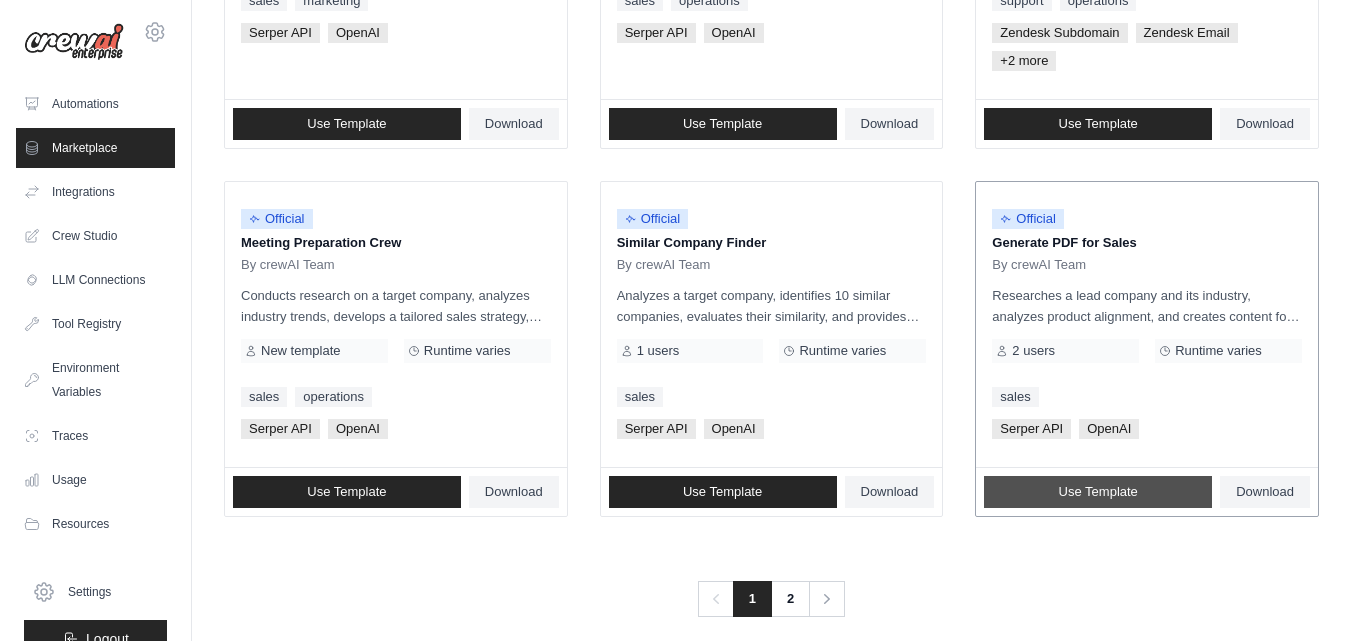 scroll, scrollTop: 1268, scrollLeft: 0, axis: vertical 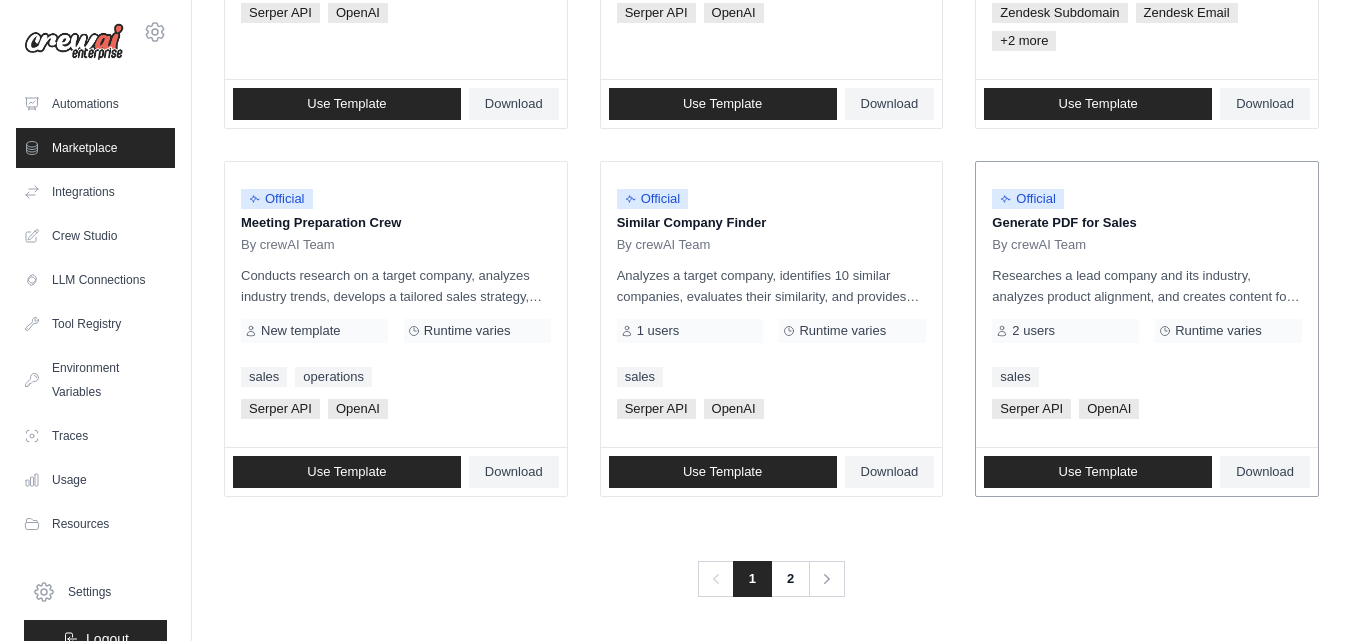 click on "Official
Generate PDF for Sales
By
crewAI Team
Researches a lead company and its industry, analyzes product alignment, and creates content for a one-page sales PDF. The output includes a lead research report, product analysis, and a concise, structured sales pitch tailored to the lead's needs.
2
users
Runtime varies
sales
Serper API
OpenAI" at bounding box center (1147, 304) 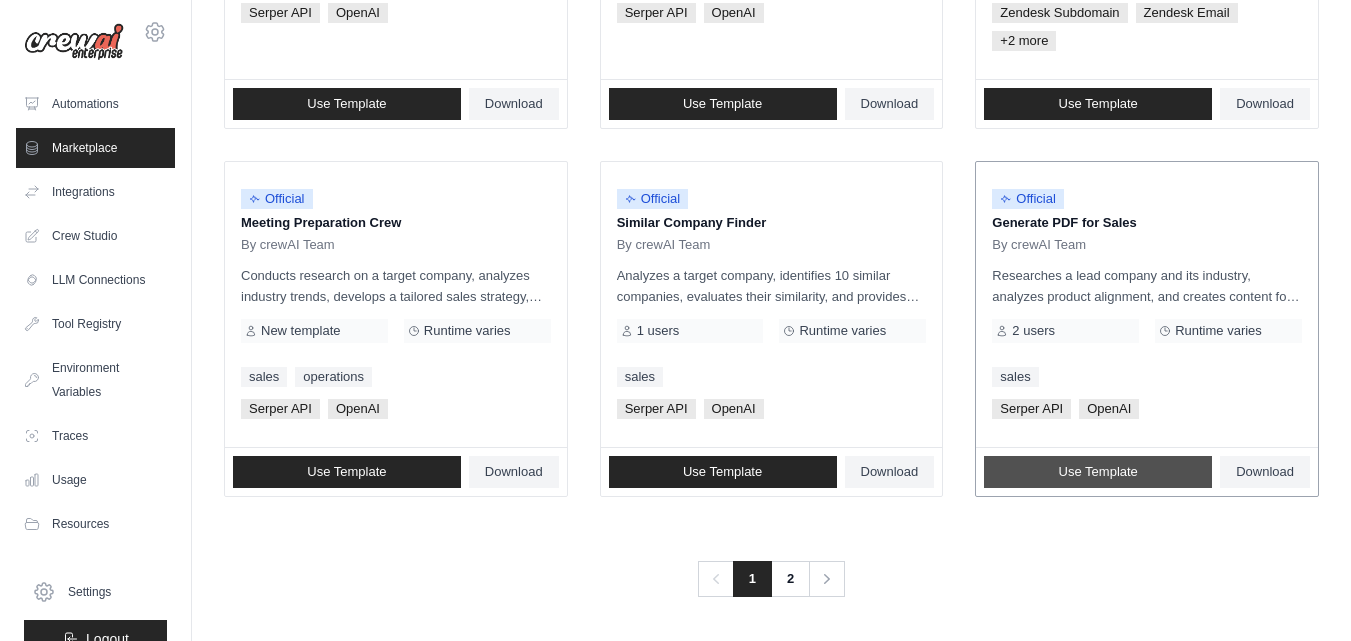 click on "Use Template" at bounding box center [1098, 472] 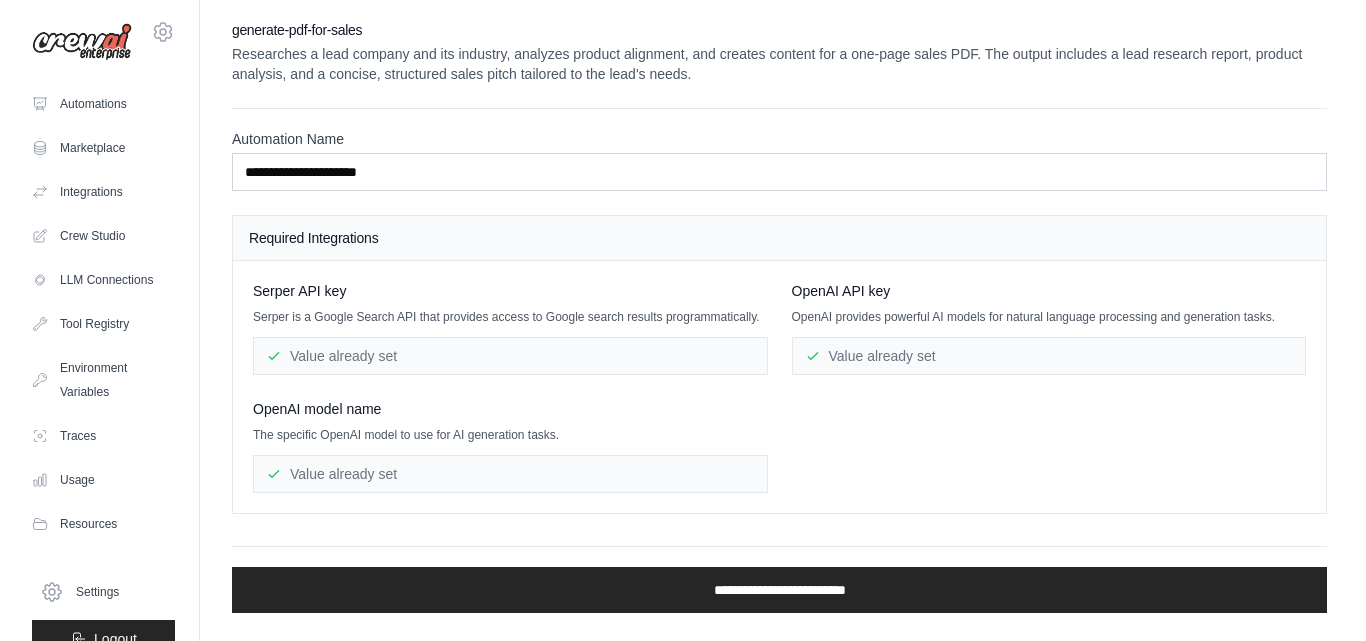 scroll, scrollTop: 0, scrollLeft: 0, axis: both 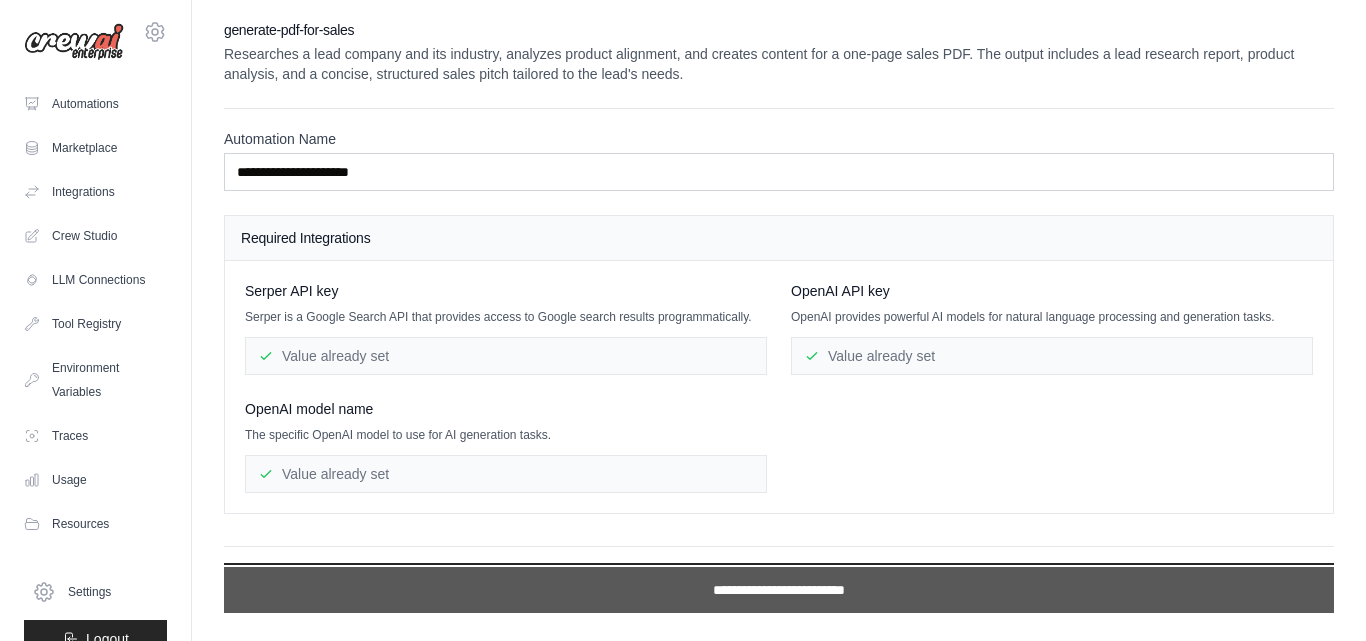 click on "**********" at bounding box center (779, 590) 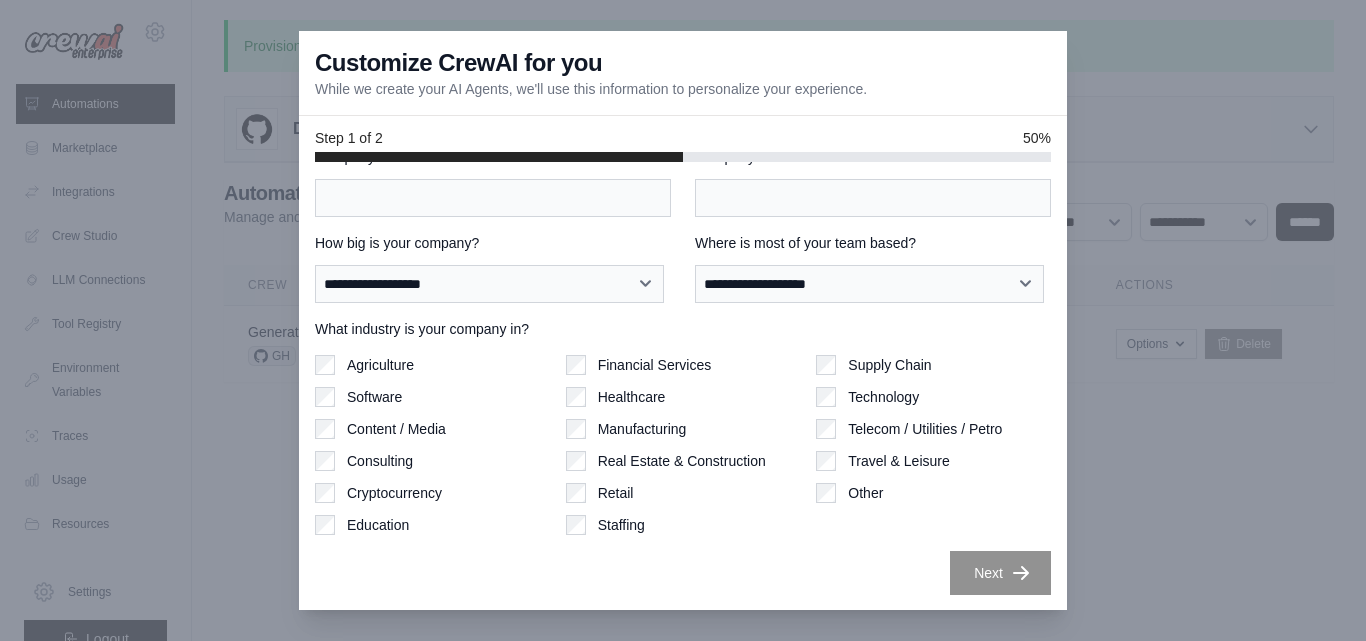 scroll, scrollTop: 26, scrollLeft: 0, axis: vertical 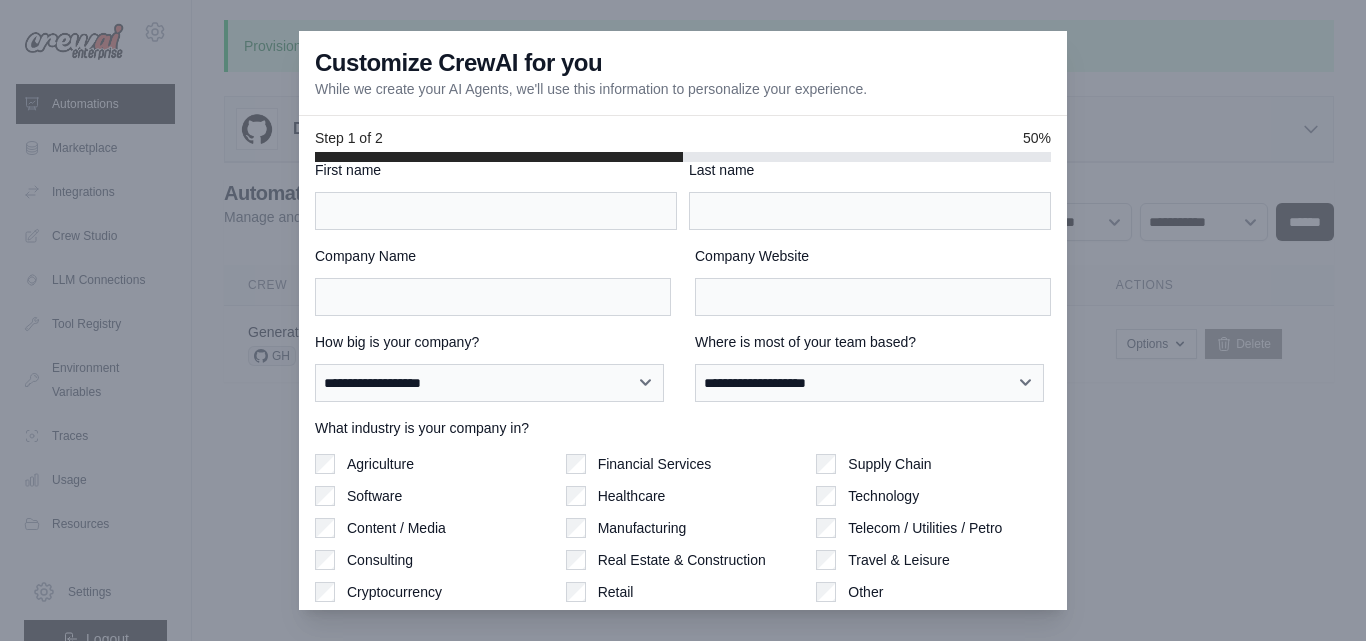 click at bounding box center (683, 320) 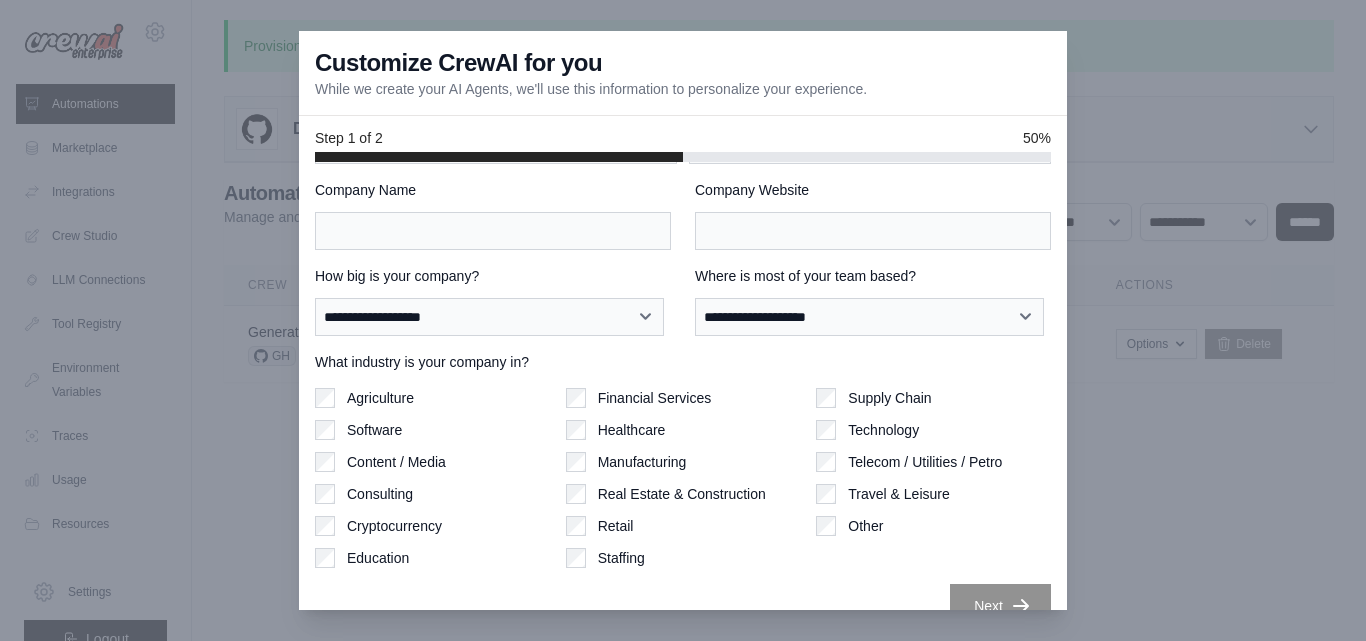 scroll, scrollTop: 125, scrollLeft: 0, axis: vertical 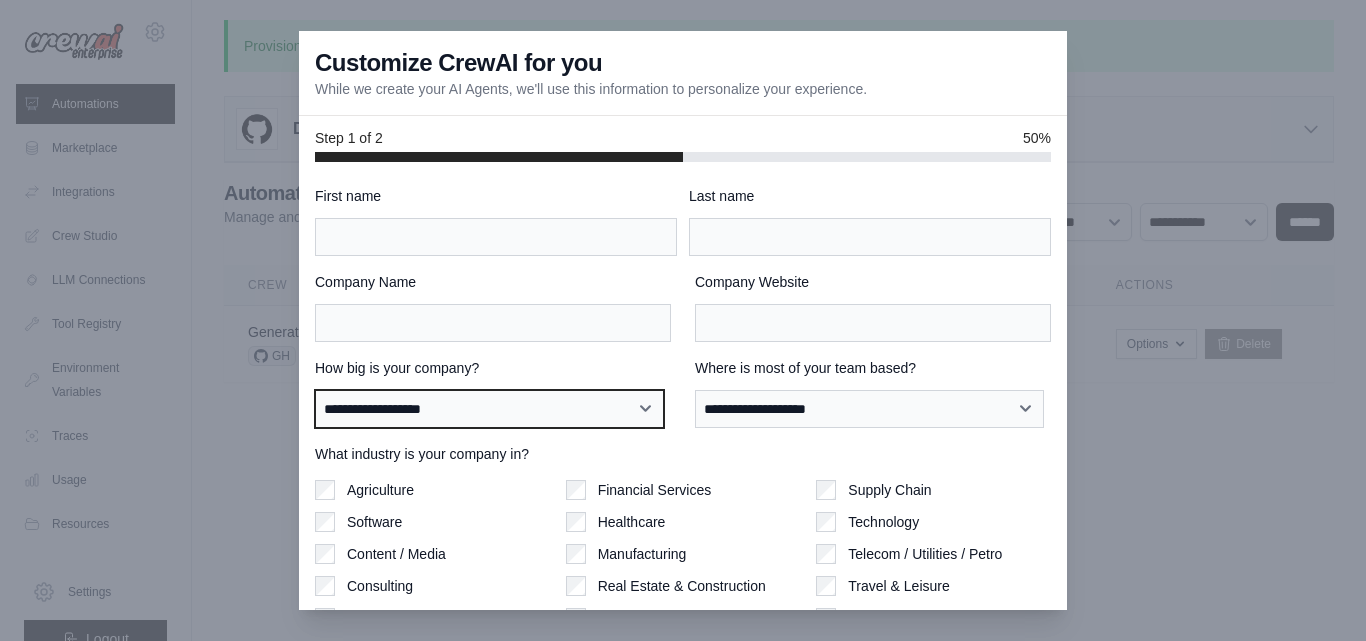 click on "**********" at bounding box center (489, 409) 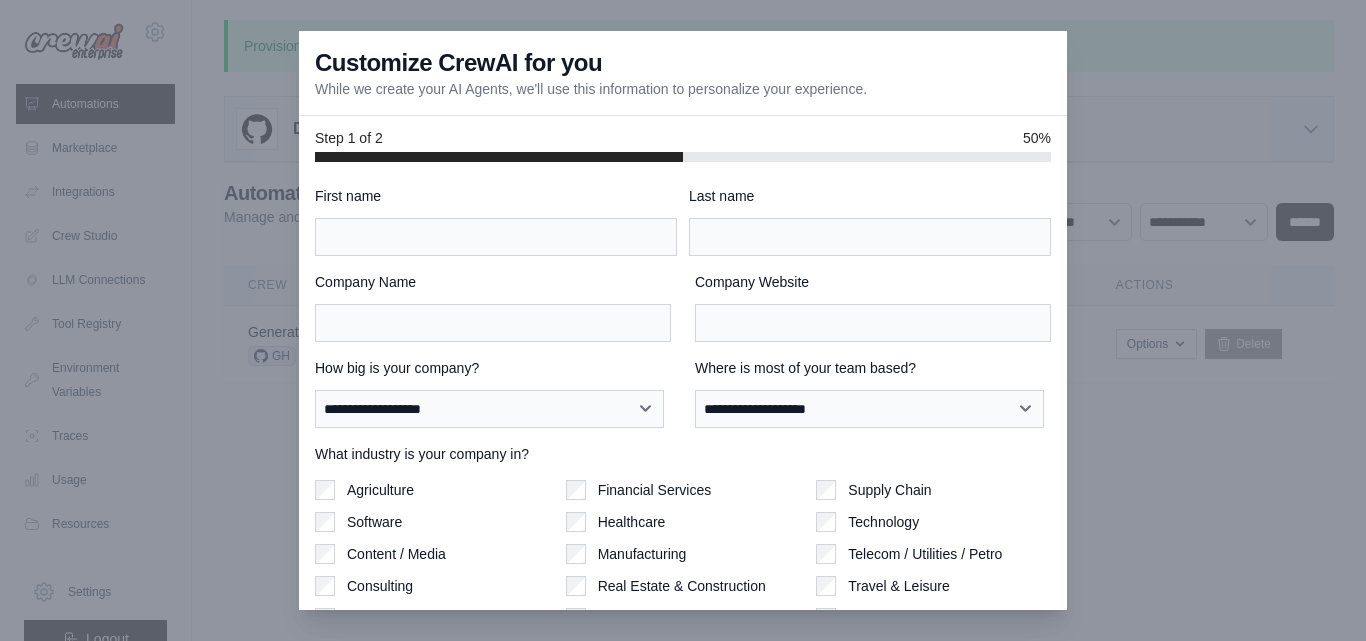 click at bounding box center (683, 320) 